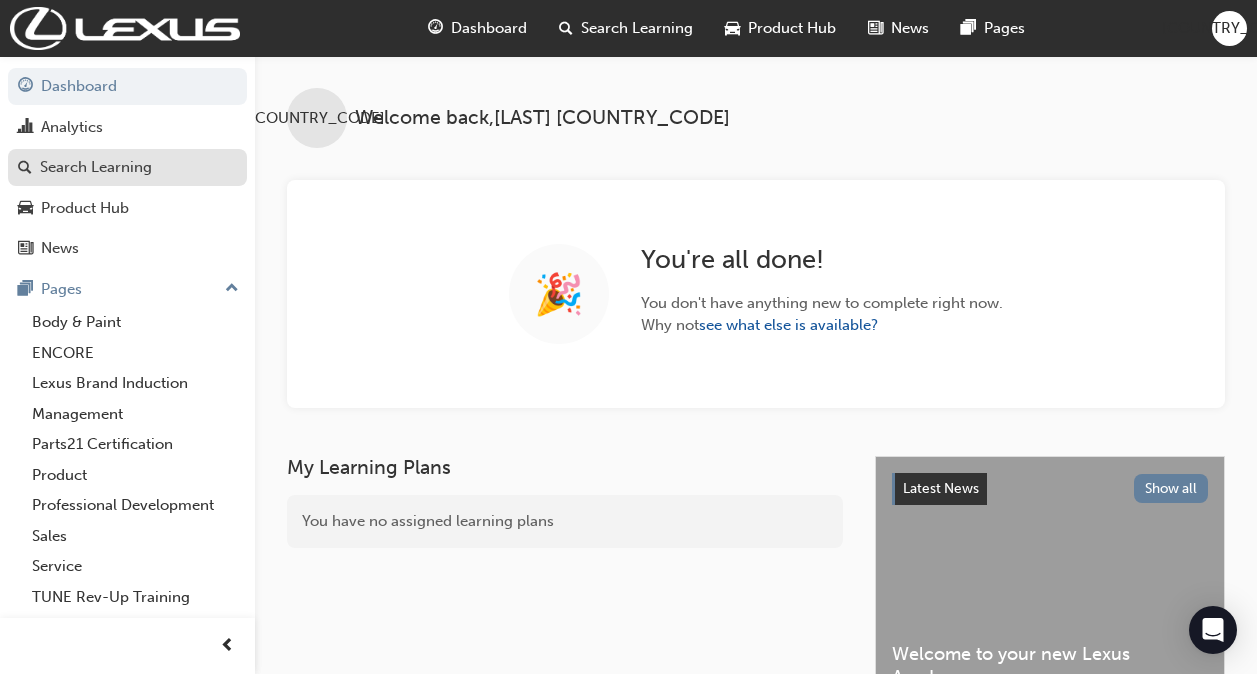 scroll, scrollTop: 0, scrollLeft: 0, axis: both 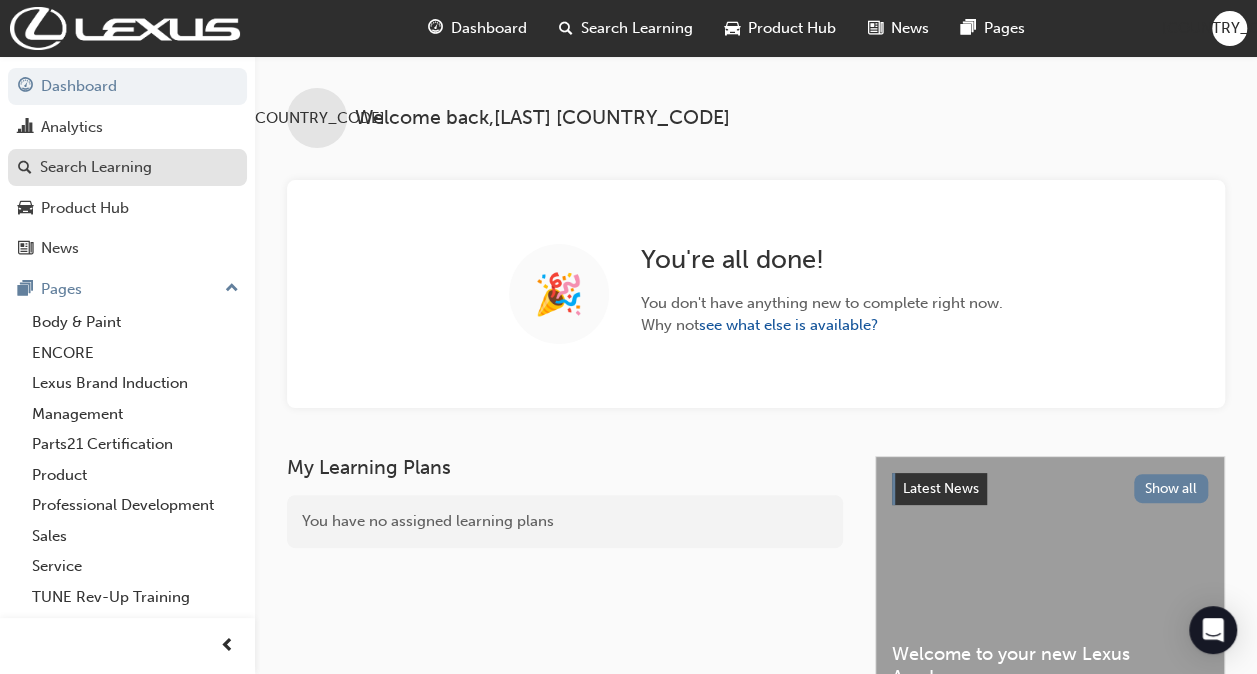 click on "Search Learning" at bounding box center [96, 167] 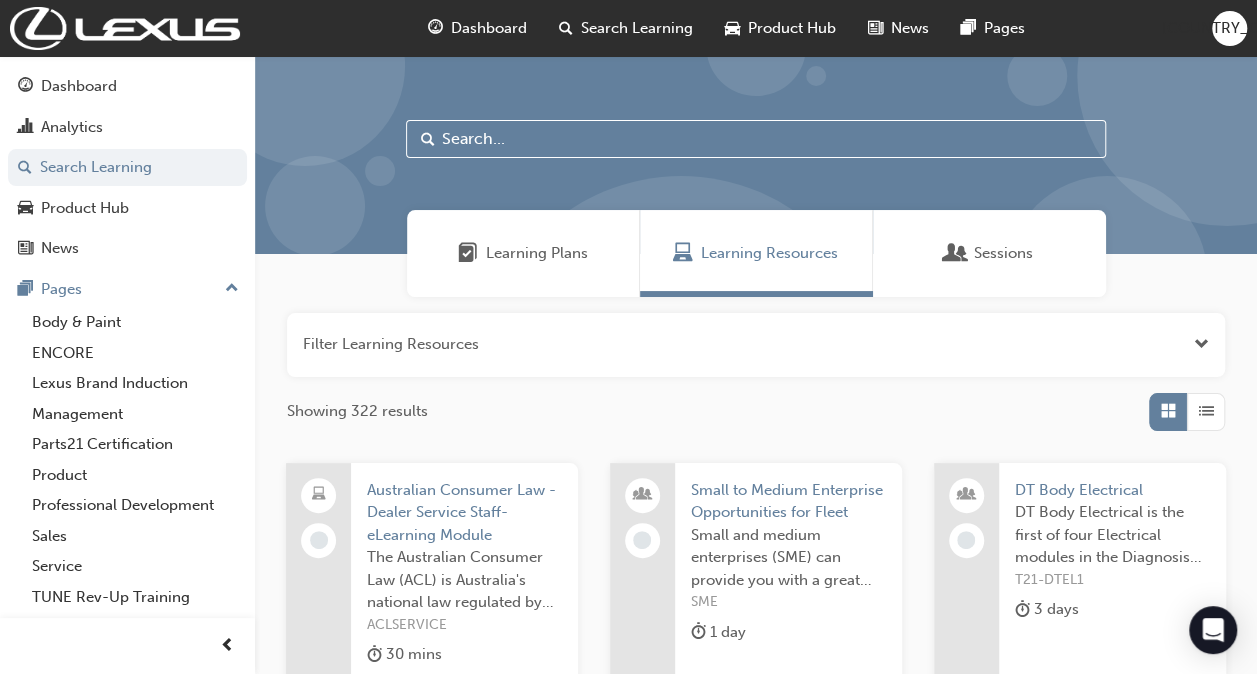 click on "Learning Plans" at bounding box center (537, 253) 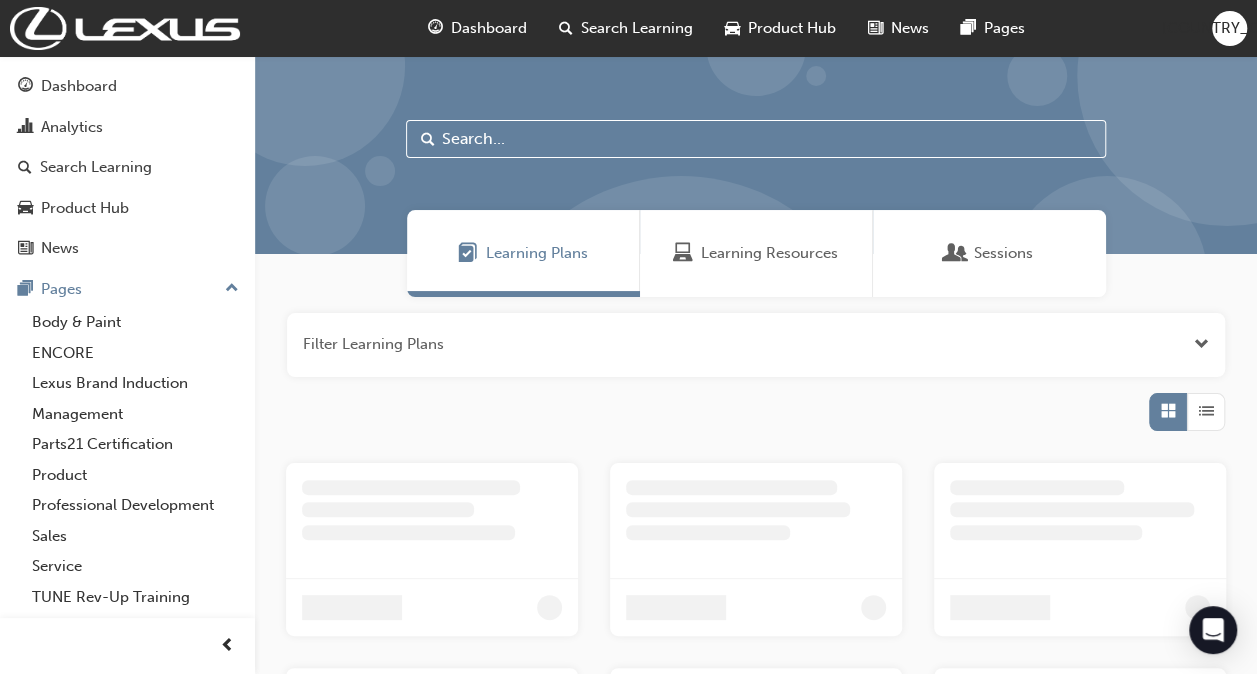 click at bounding box center [756, 139] 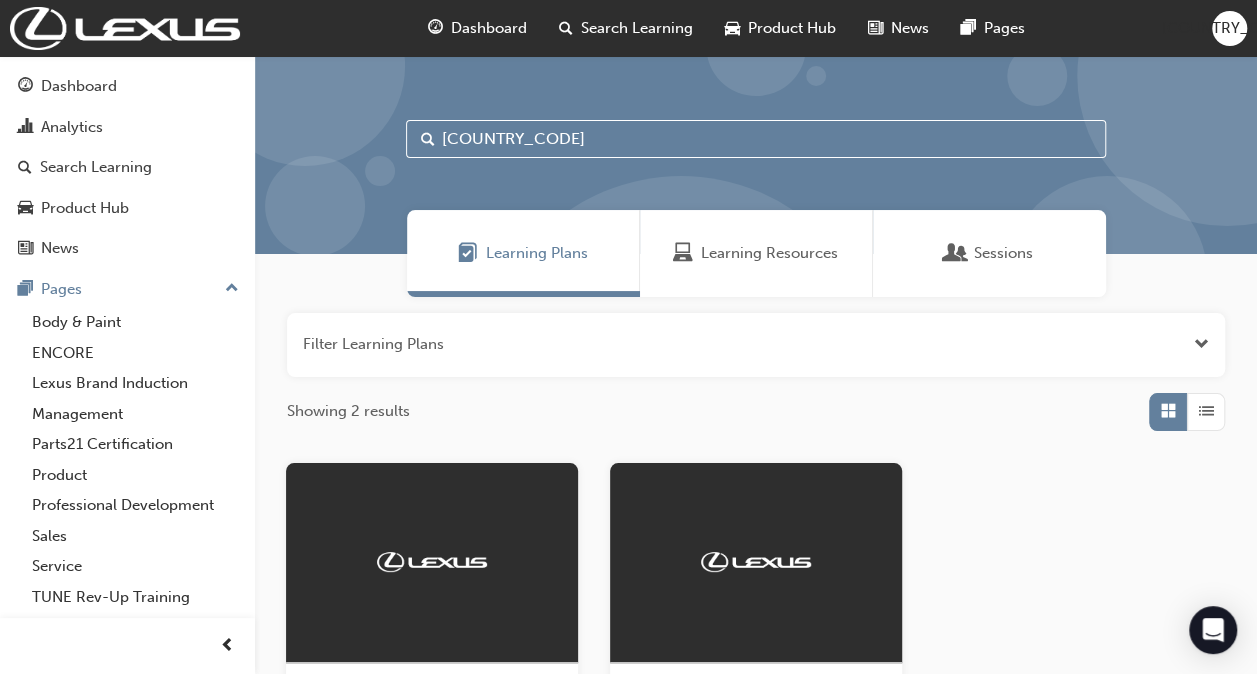 type on "p" 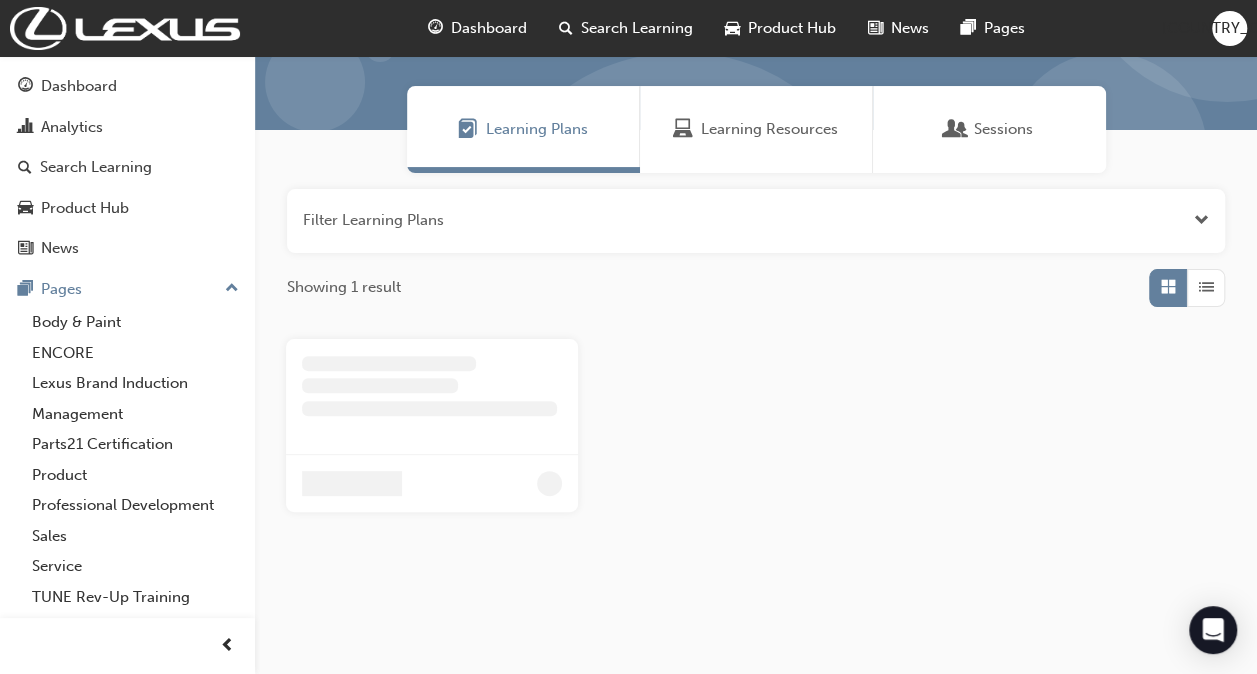 scroll, scrollTop: 300, scrollLeft: 0, axis: vertical 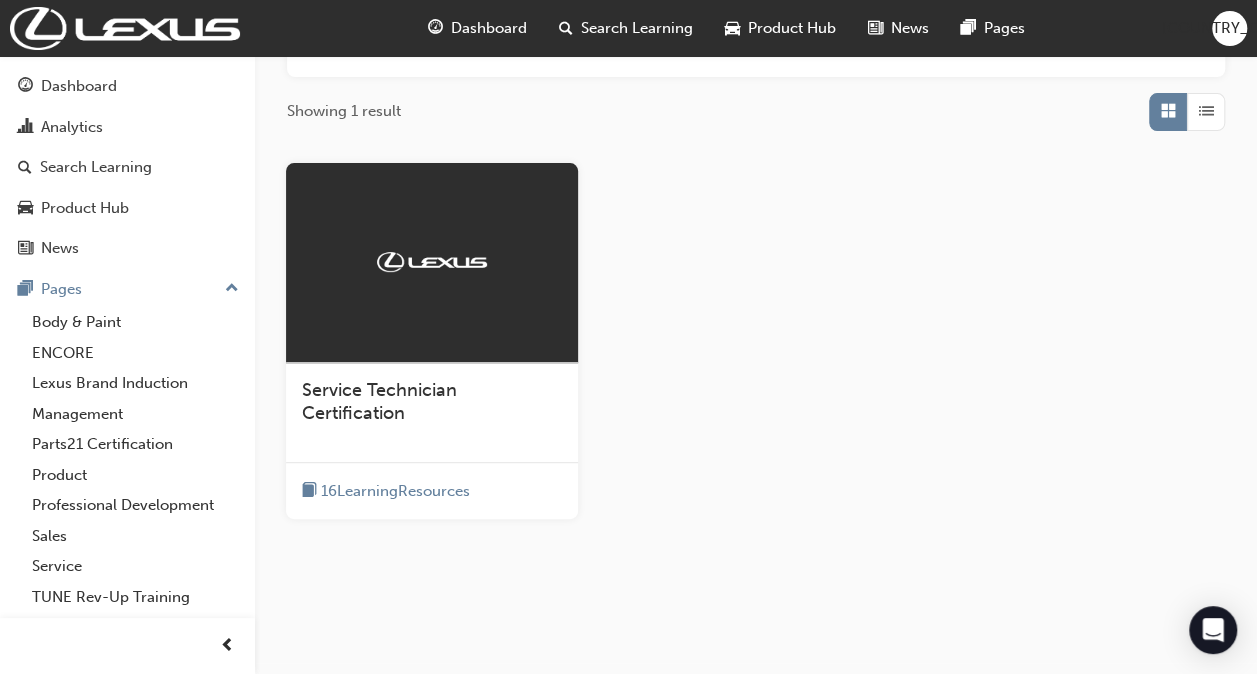 type on "[STATE_CODE]" 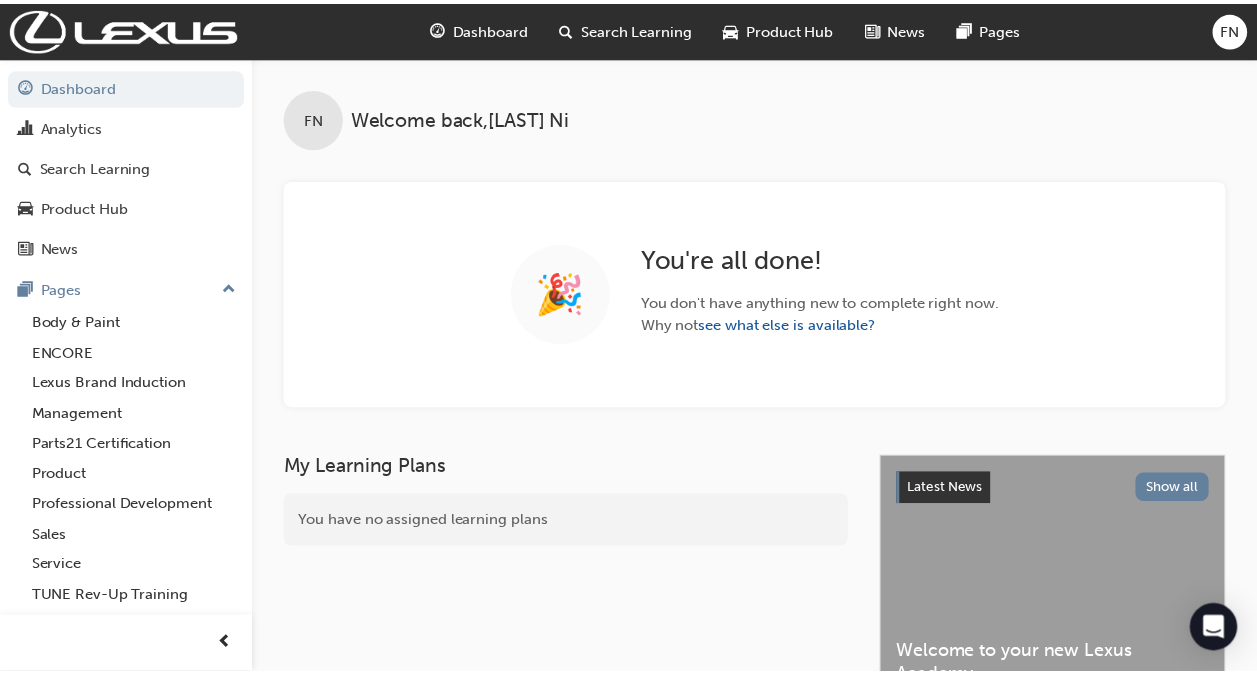 scroll, scrollTop: 0, scrollLeft: 0, axis: both 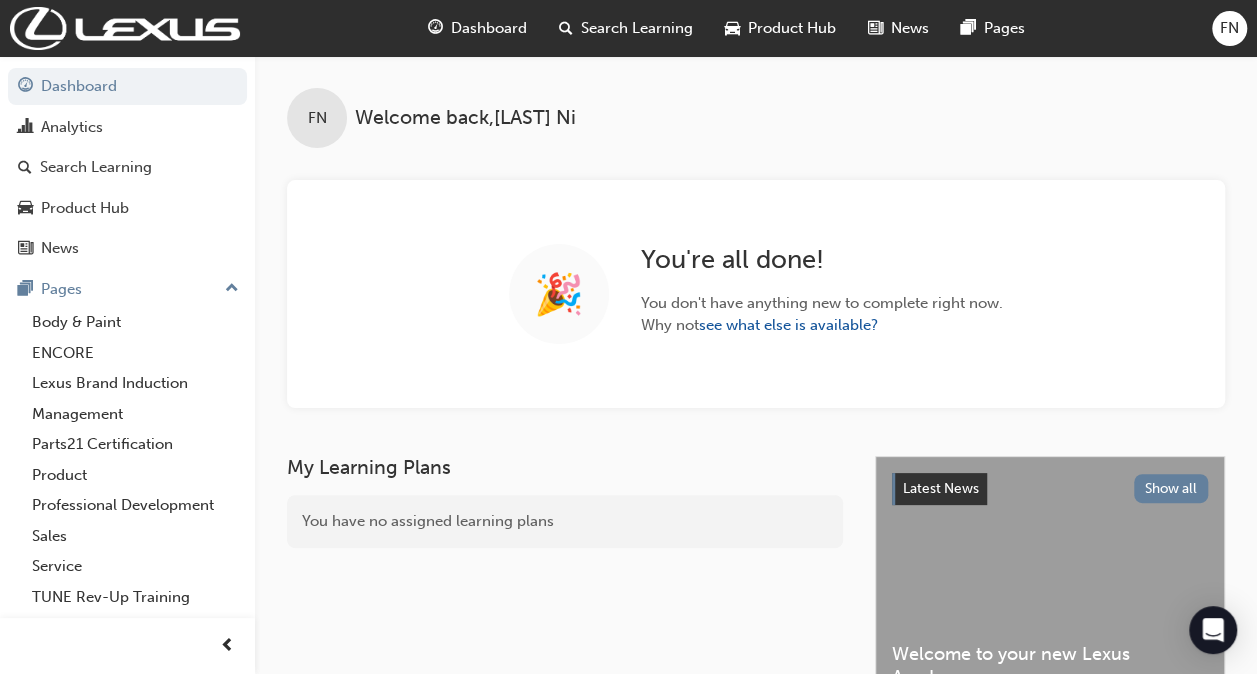click on "FN" at bounding box center (1229, 28) 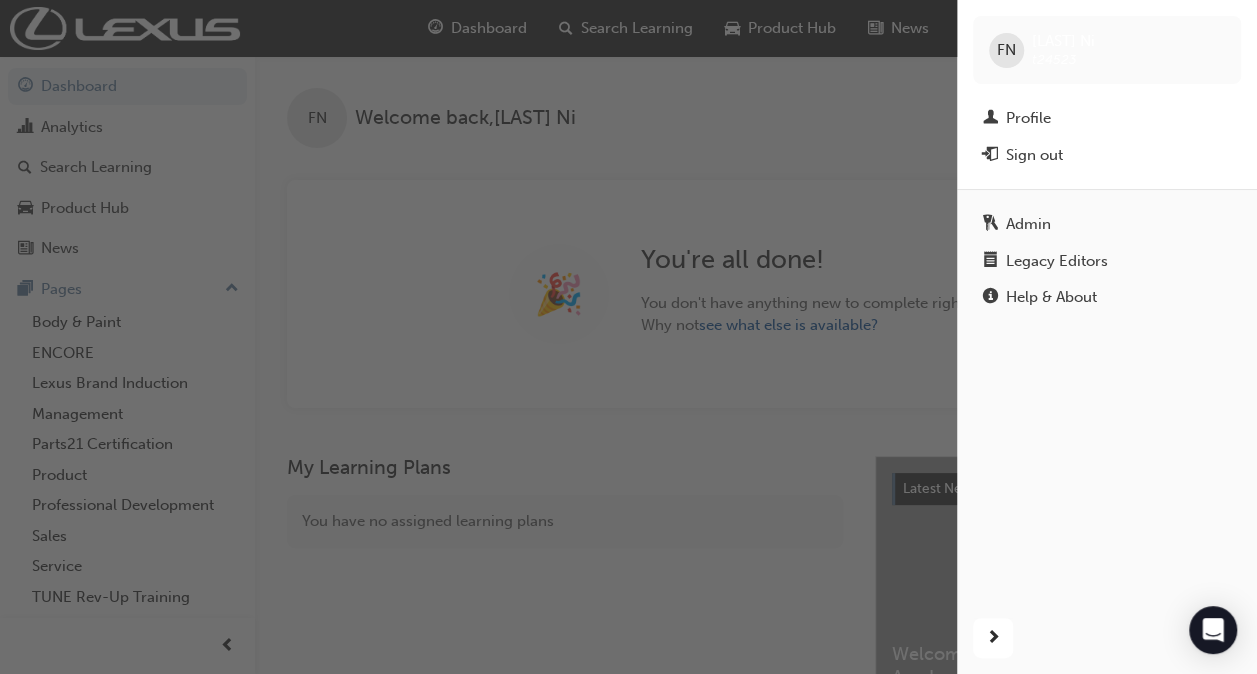 click on "Admin" at bounding box center (1028, 224) 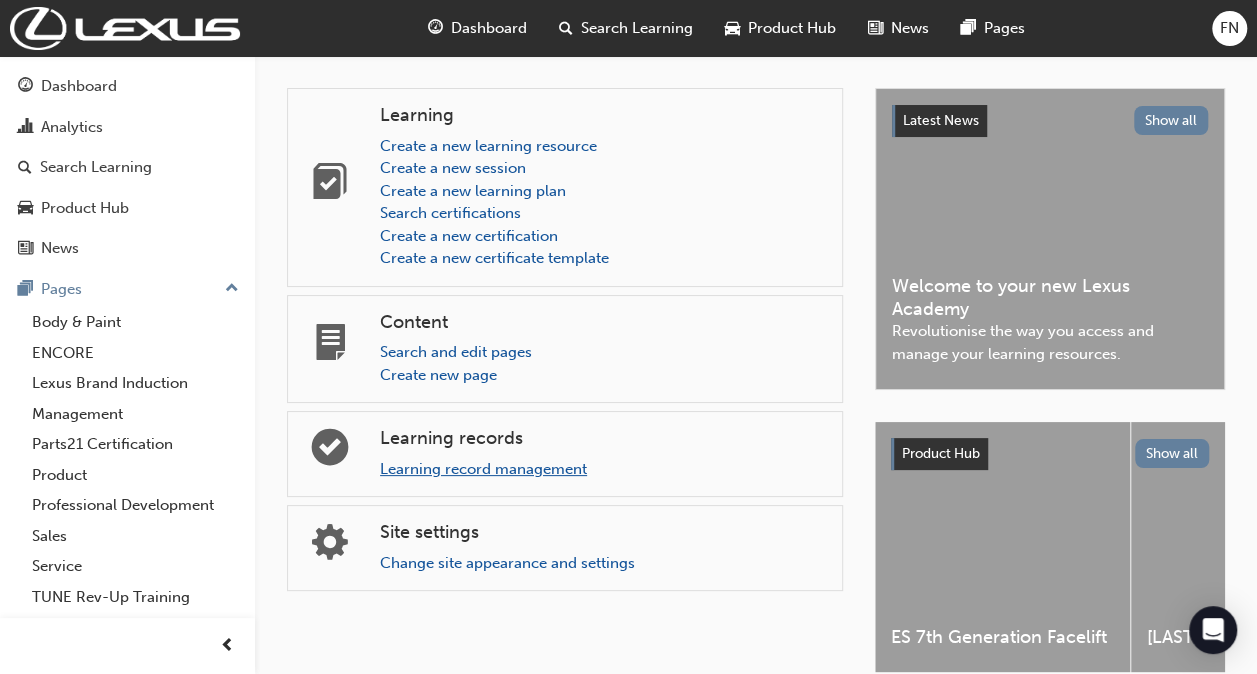 click on "Learning record management" at bounding box center [483, 469] 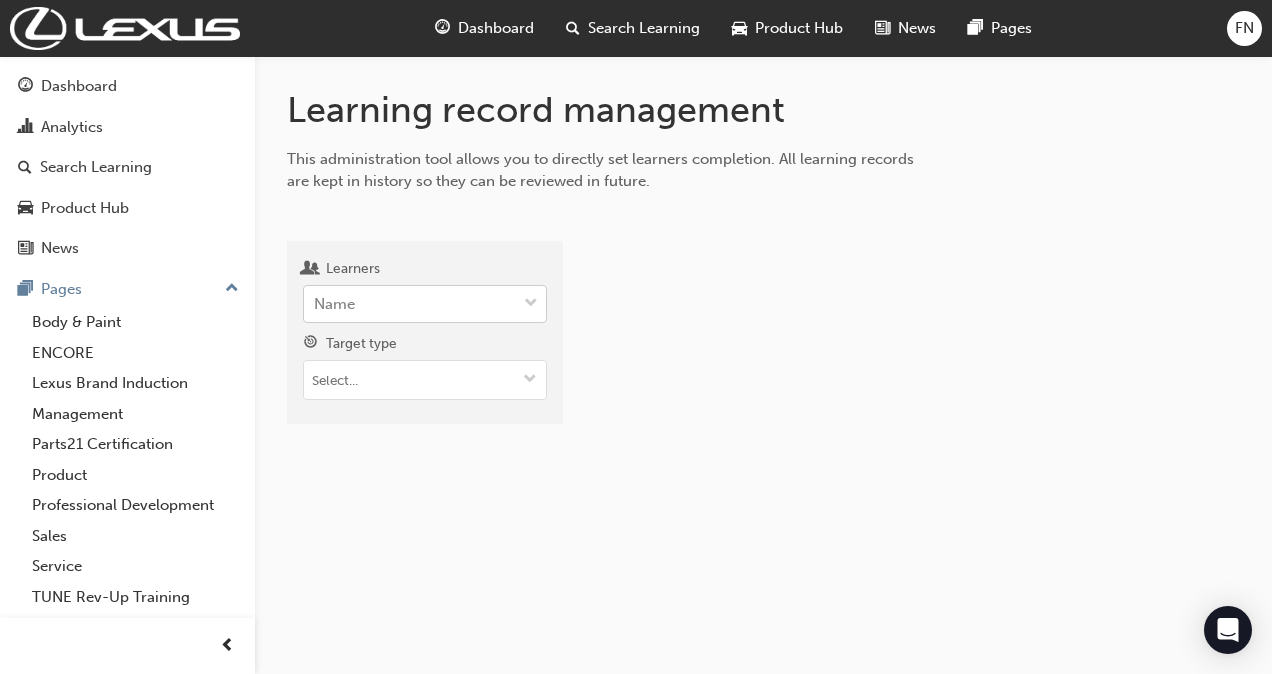 click on "Name" at bounding box center [410, 304] 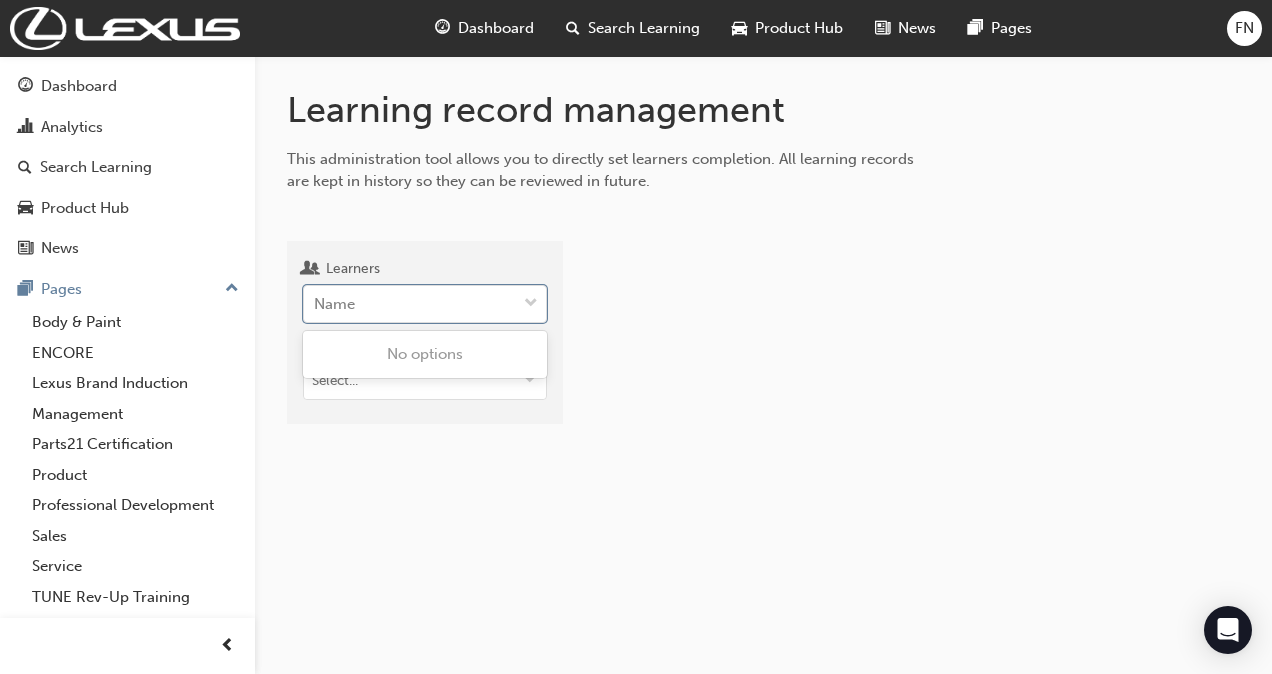 paste on "BAUMANIS" 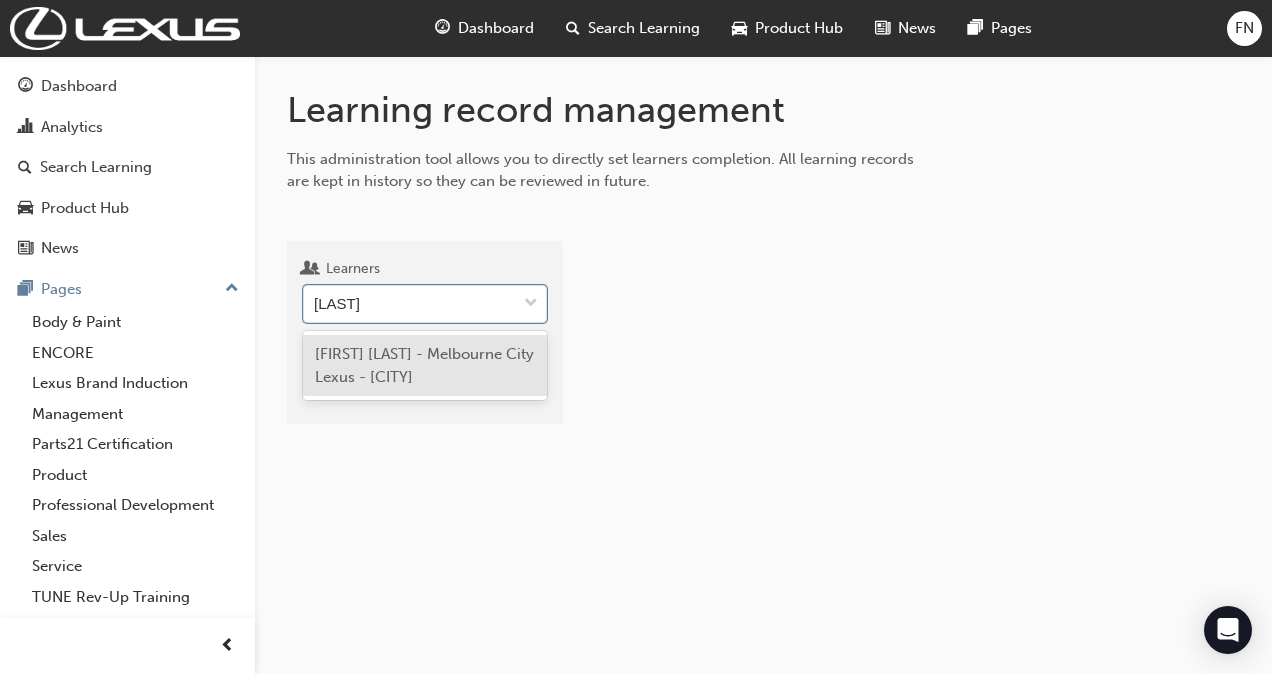 click on "JAMES BAUMANIS - Melbourne City Lexus - MELBOURNE" at bounding box center (425, 365) 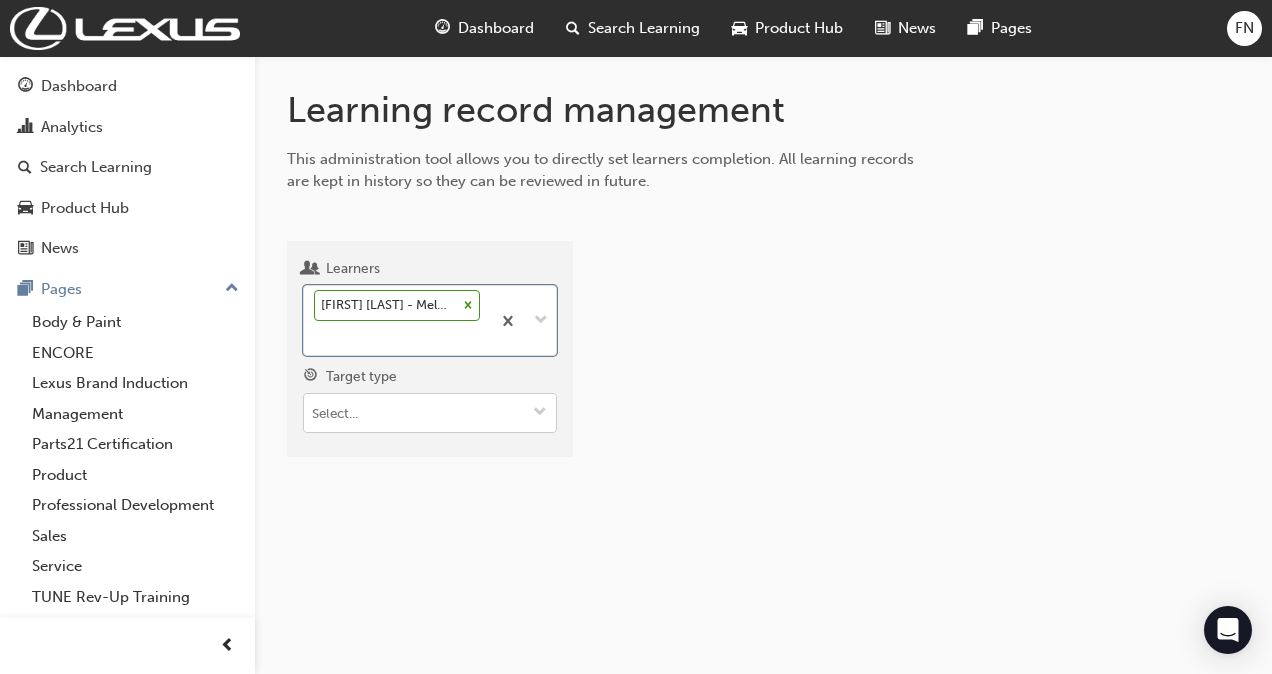click on "Target type" at bounding box center [430, 413] 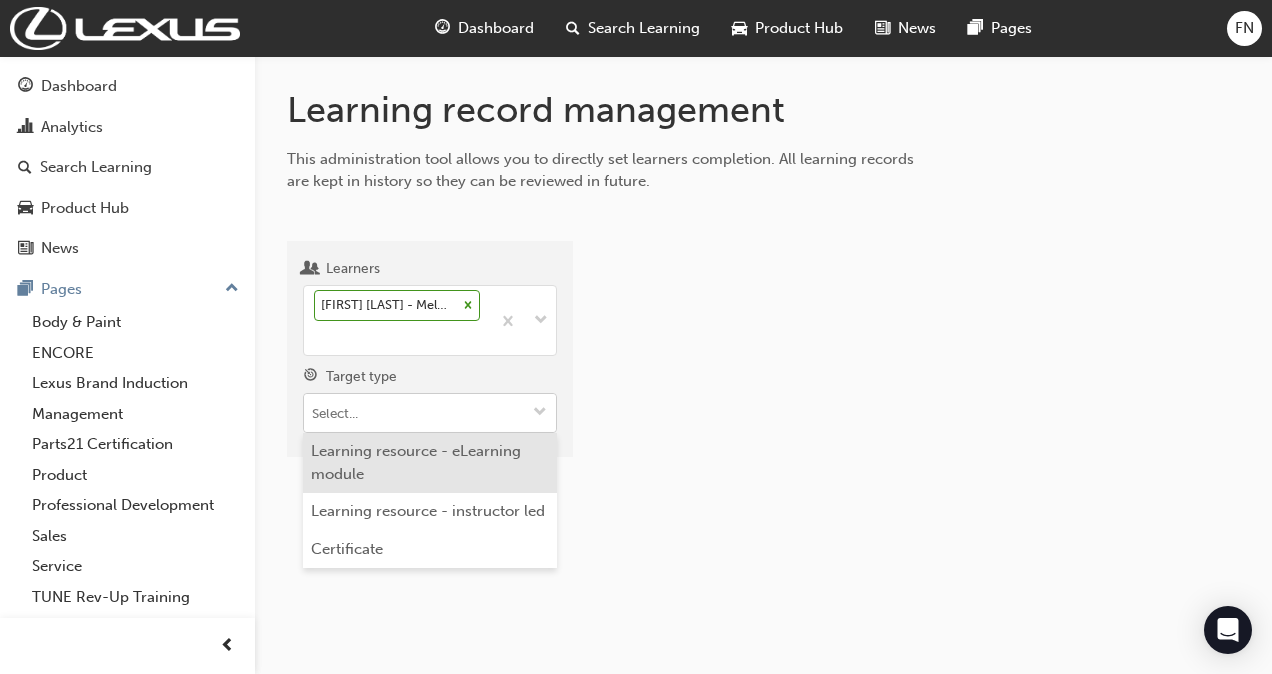 drag, startPoint x: 422, startPoint y: 458, endPoint x: 415, endPoint y: 470, distance: 13.892444 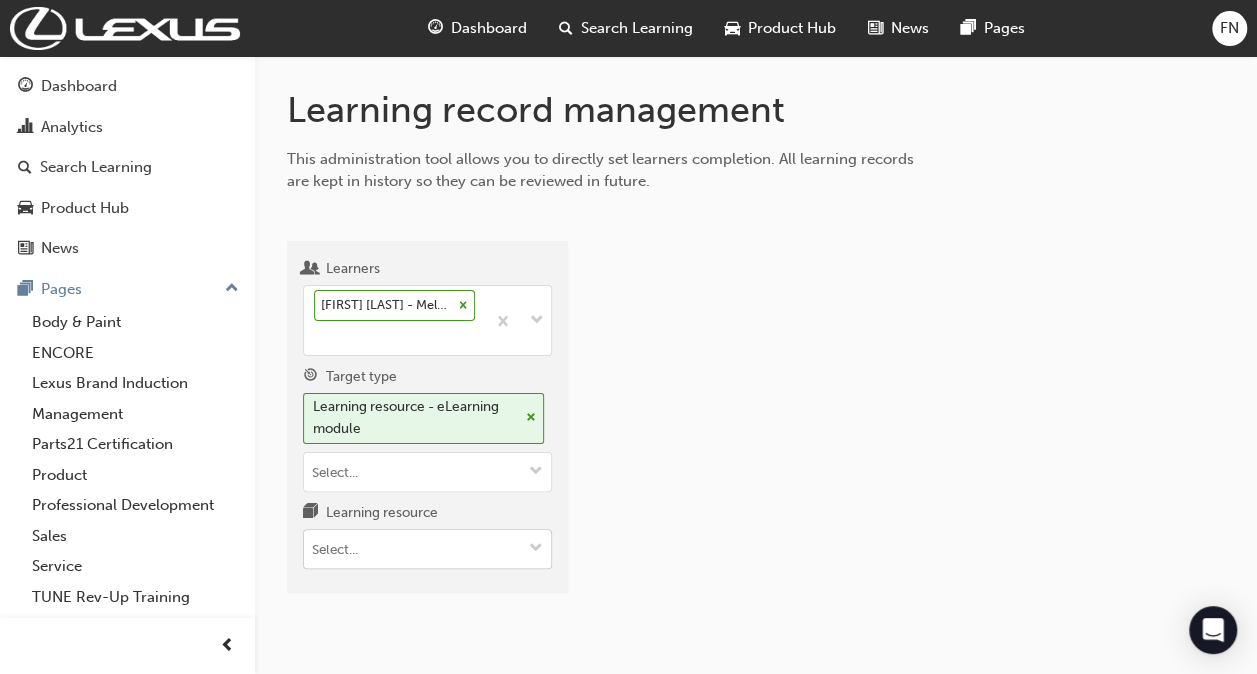 click on "Learning resource" at bounding box center [427, 549] 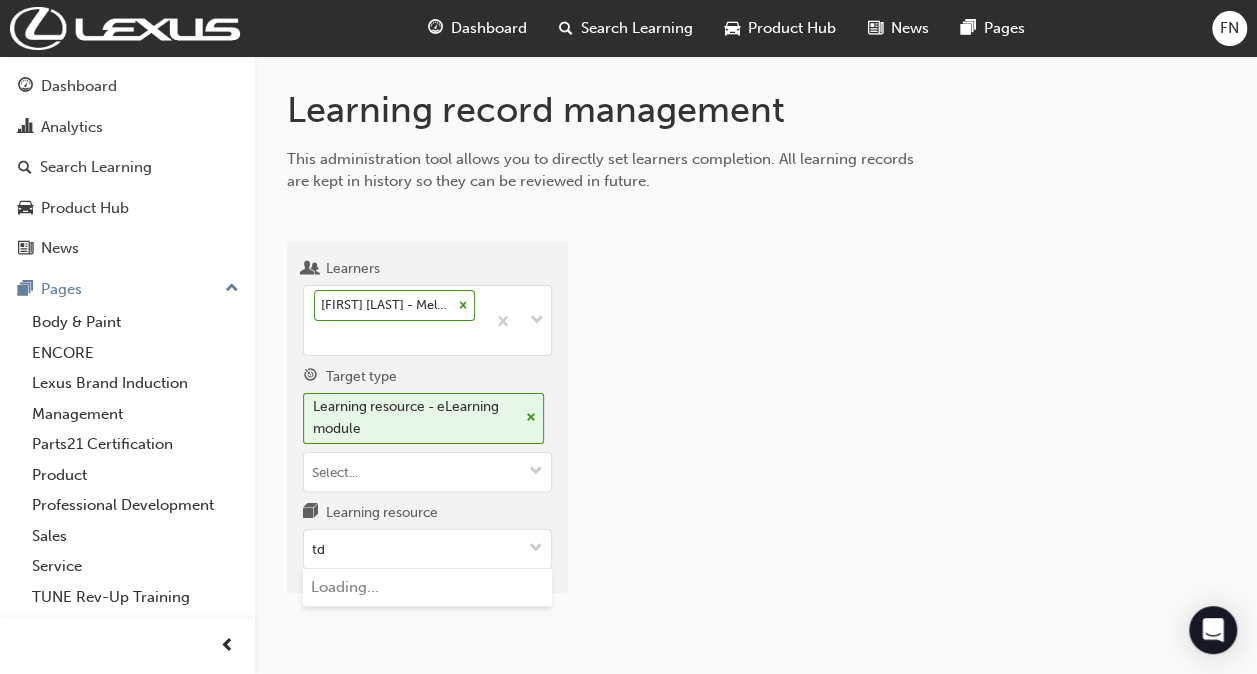 type on "tdi" 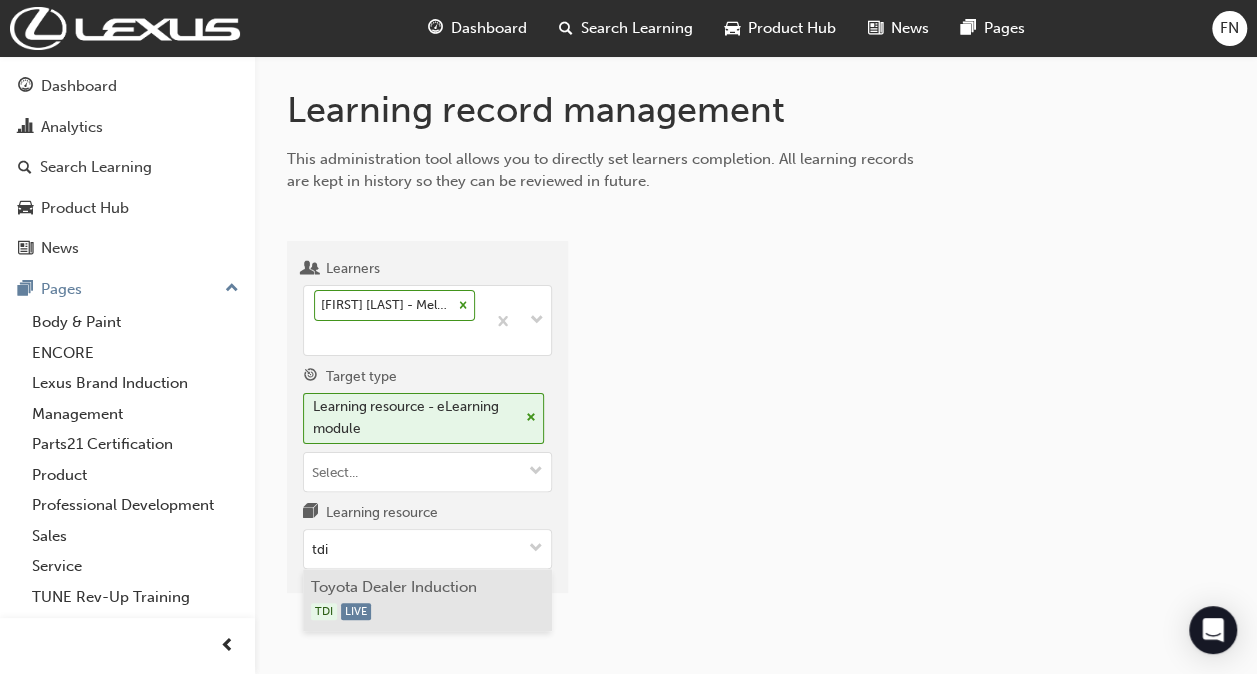 click on "Toyota Dealer Induction TDI LIVE" at bounding box center (427, 600) 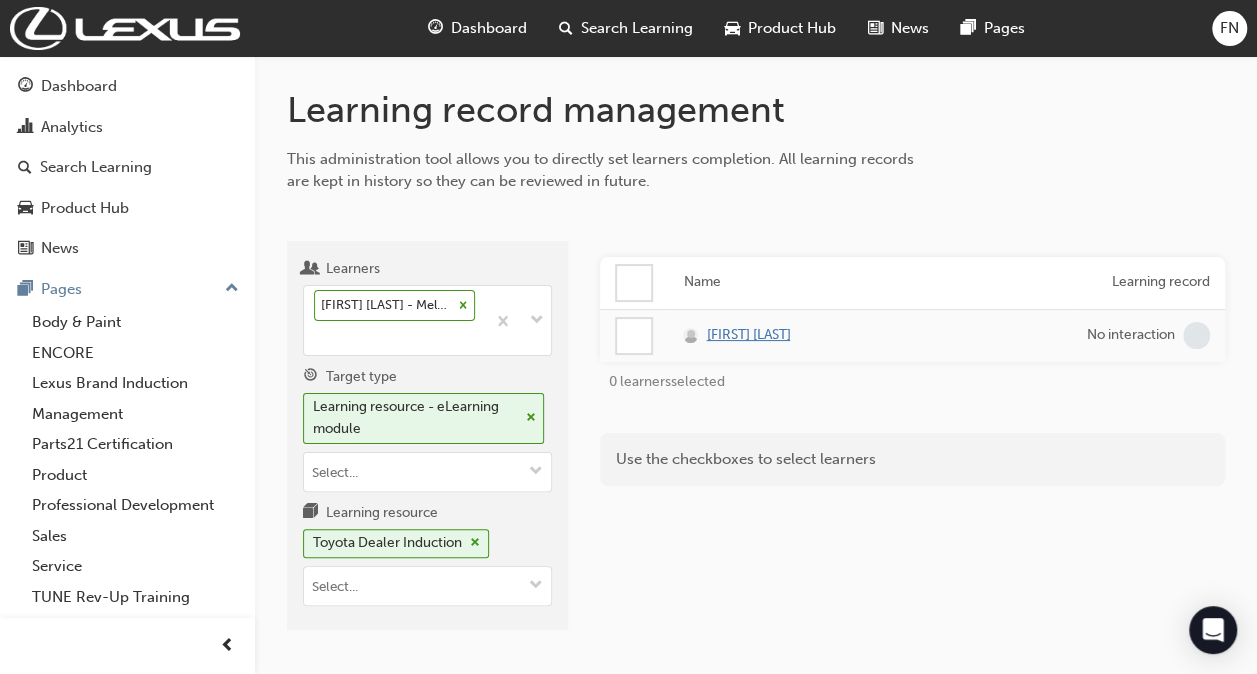 click on "JAMES BAUMANIS" at bounding box center (748, 335) 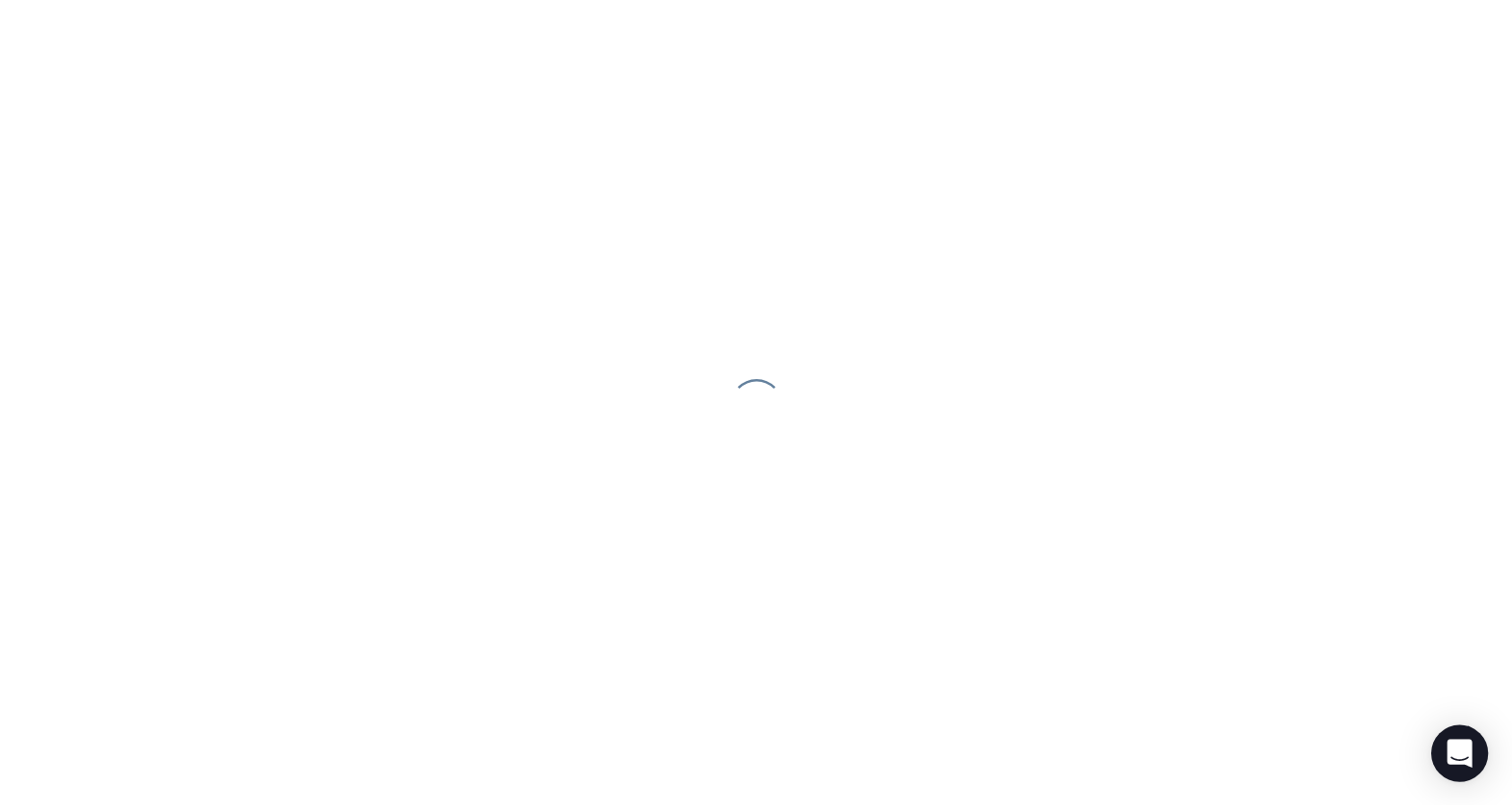 scroll, scrollTop: 0, scrollLeft: 0, axis: both 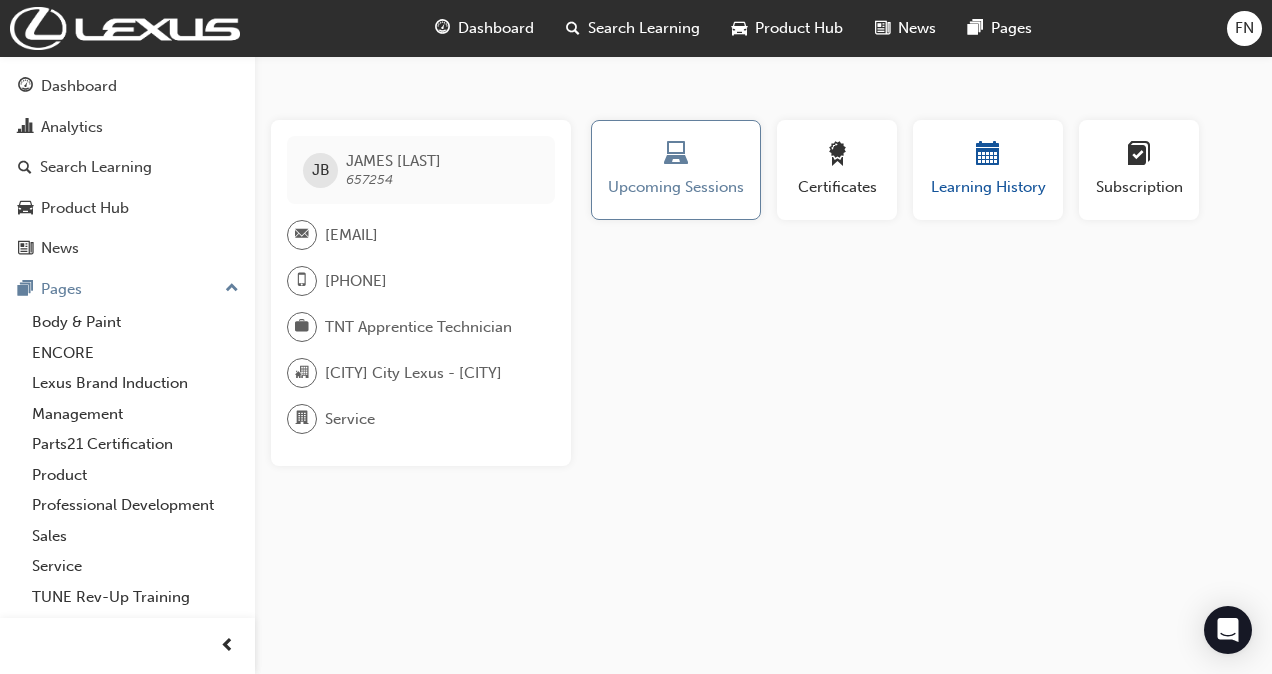 click on "Learning History" at bounding box center [988, 170] 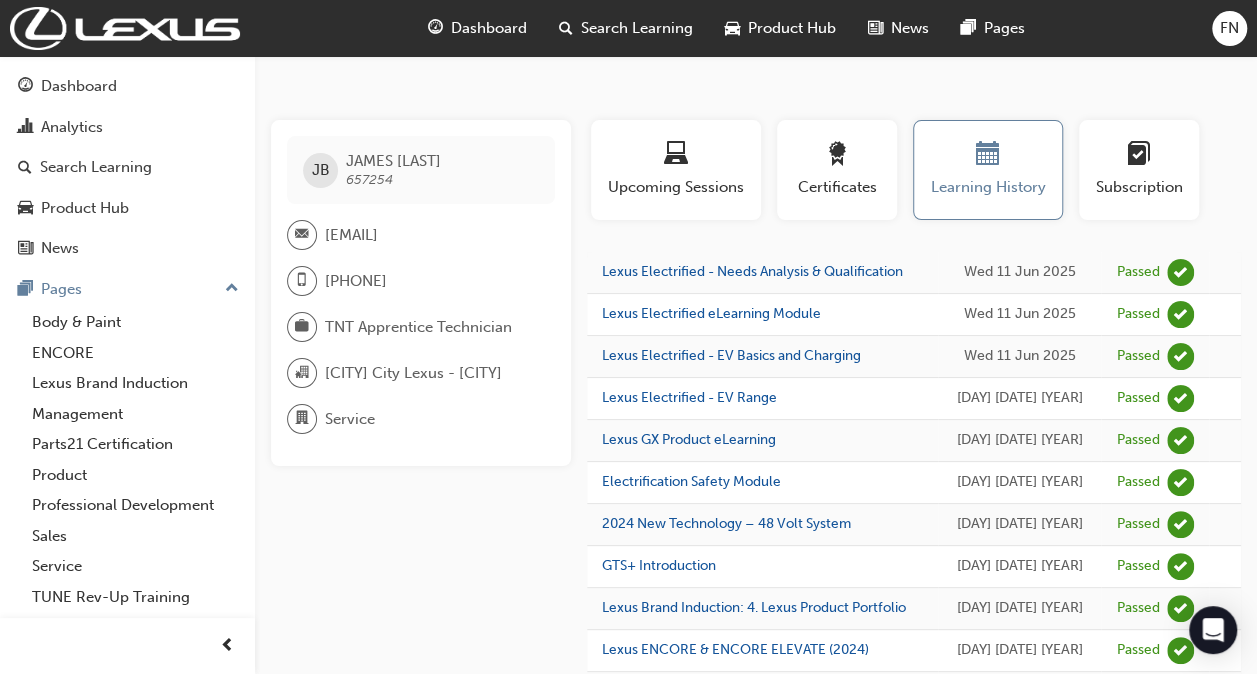 type 